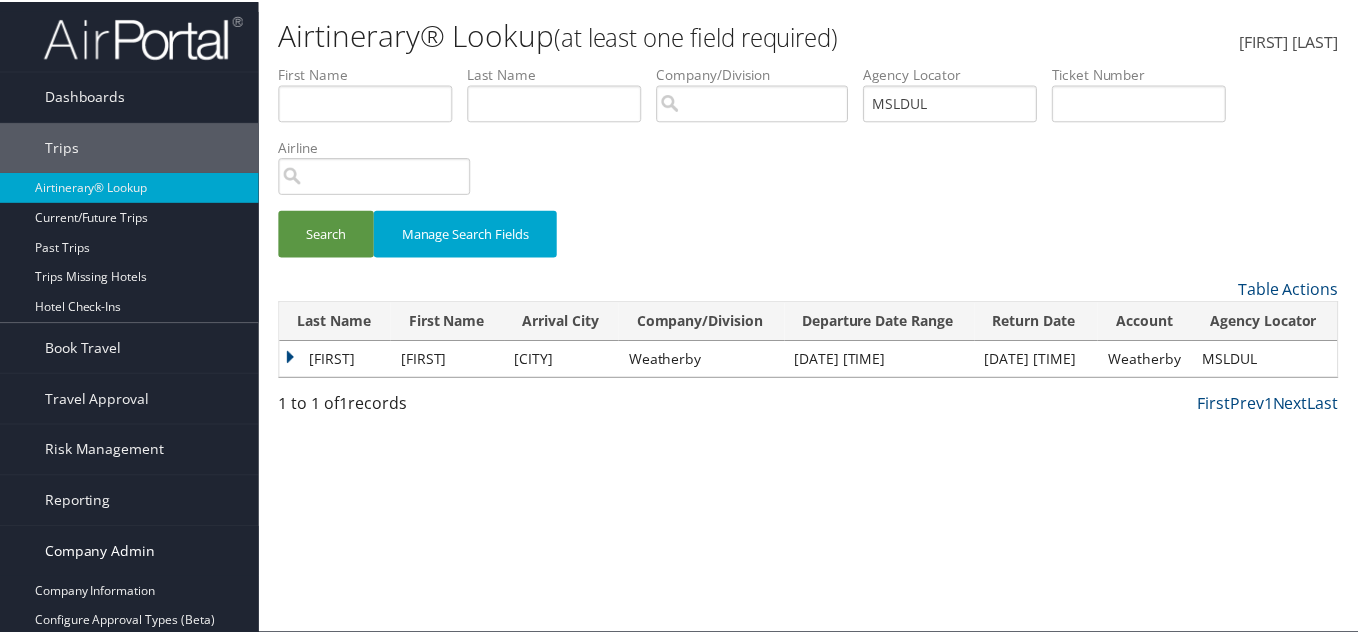 scroll, scrollTop: 0, scrollLeft: 0, axis: both 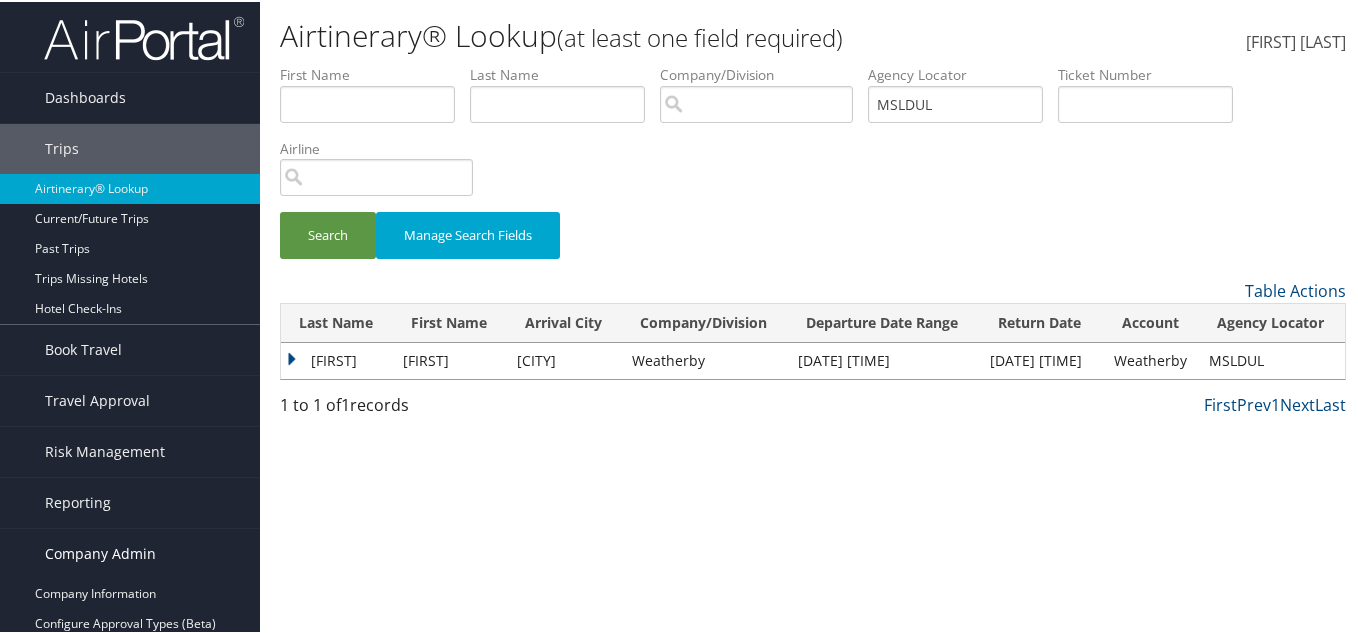 click on "Company Admin" at bounding box center [100, 552] 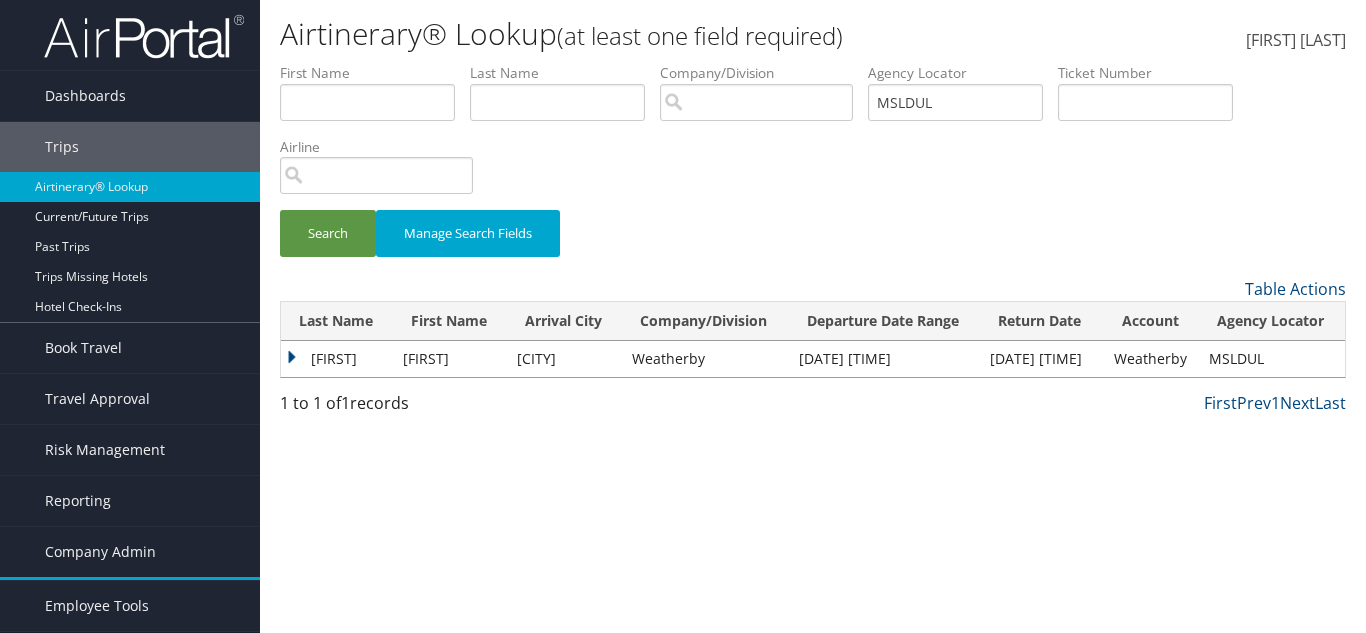 click on "Employee Tools" at bounding box center (97, 606) 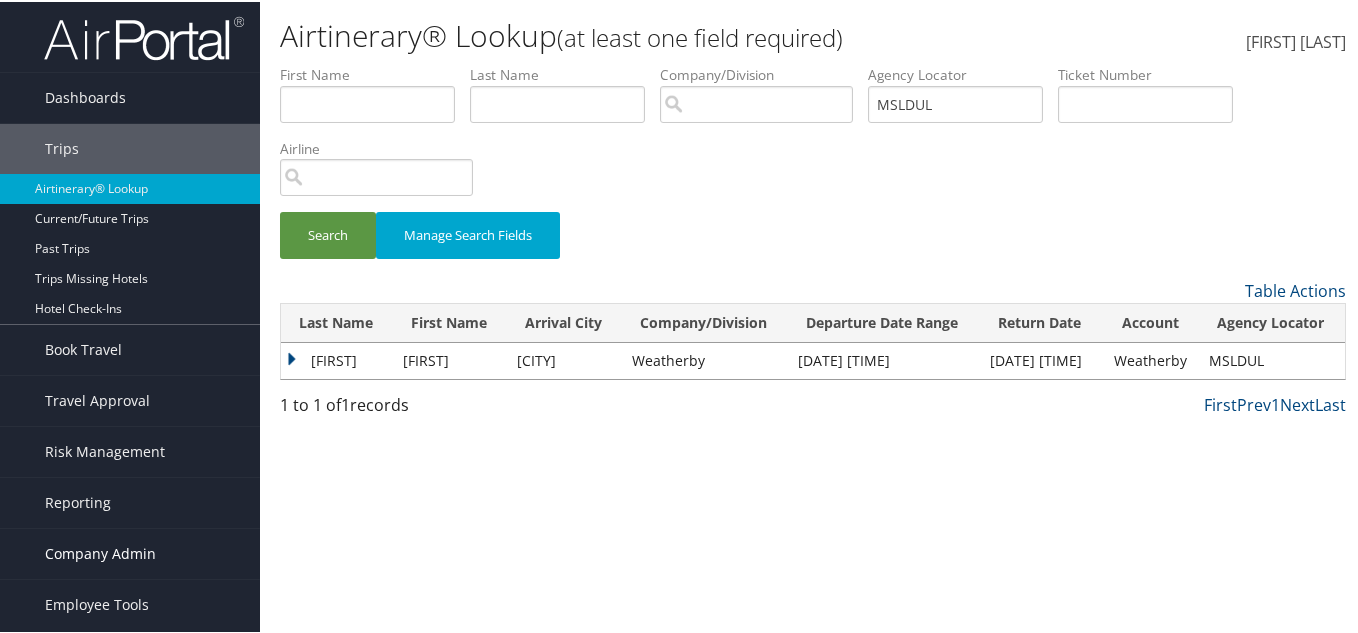 click on "Company Admin" at bounding box center (100, 552) 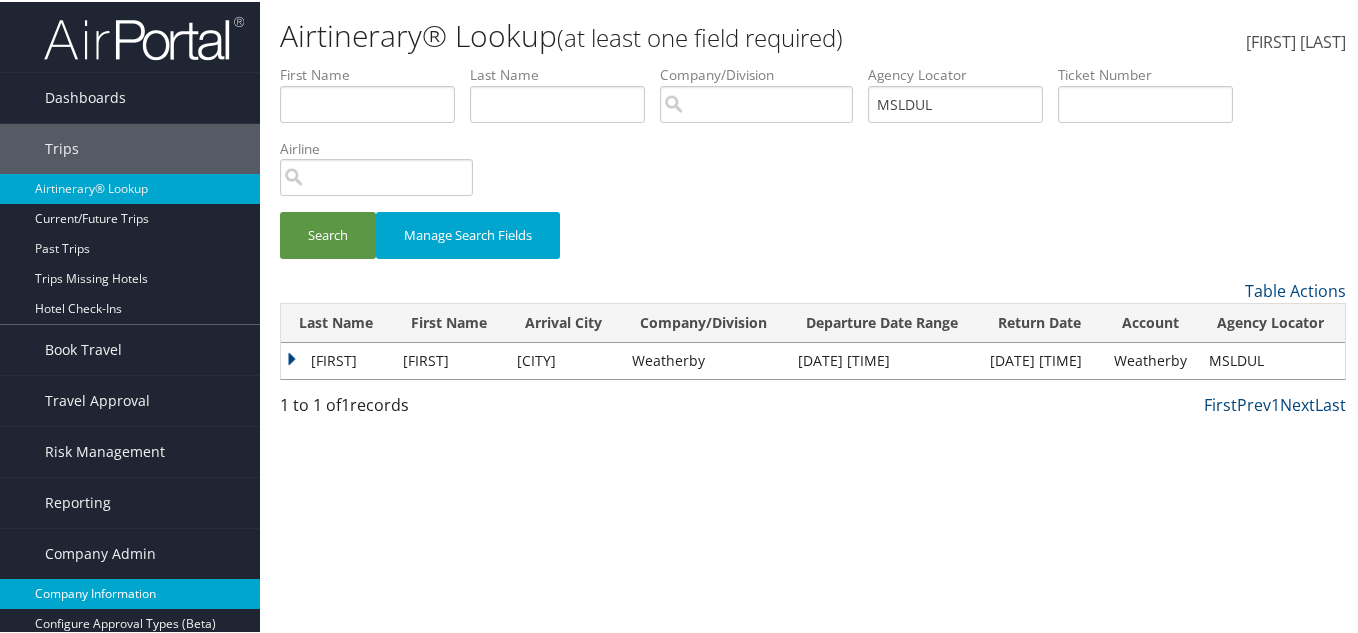 click on "Company Information" at bounding box center [130, 592] 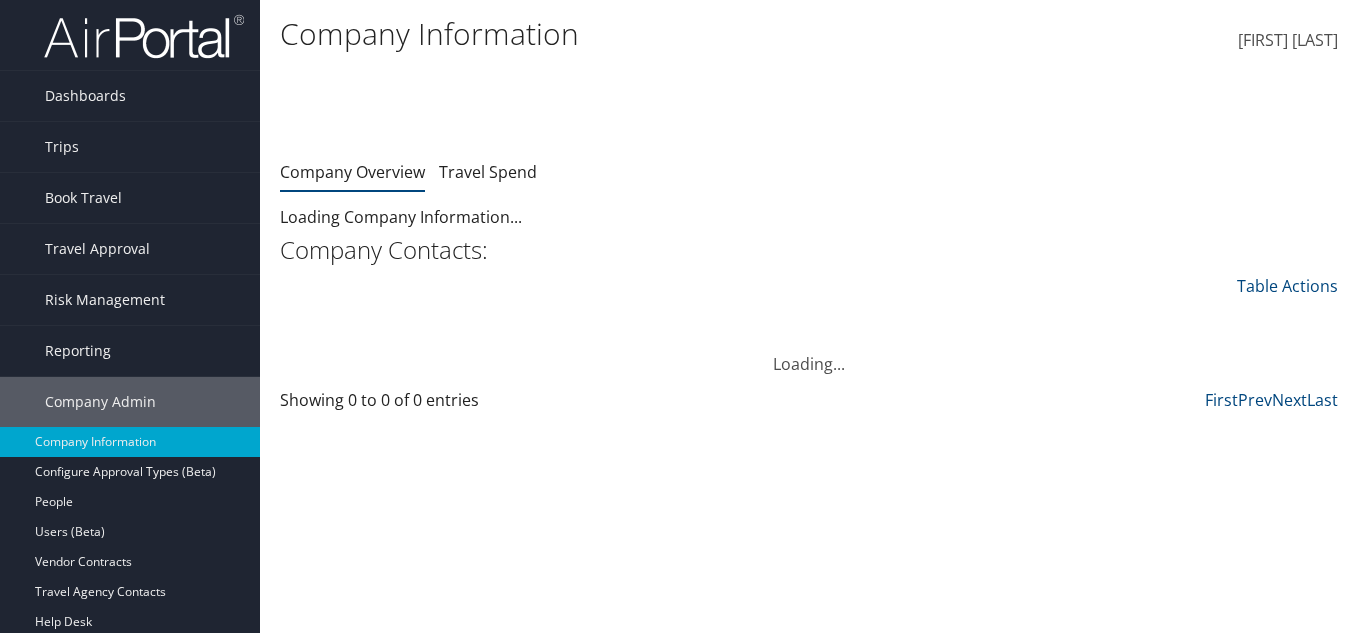 scroll, scrollTop: 0, scrollLeft: 0, axis: both 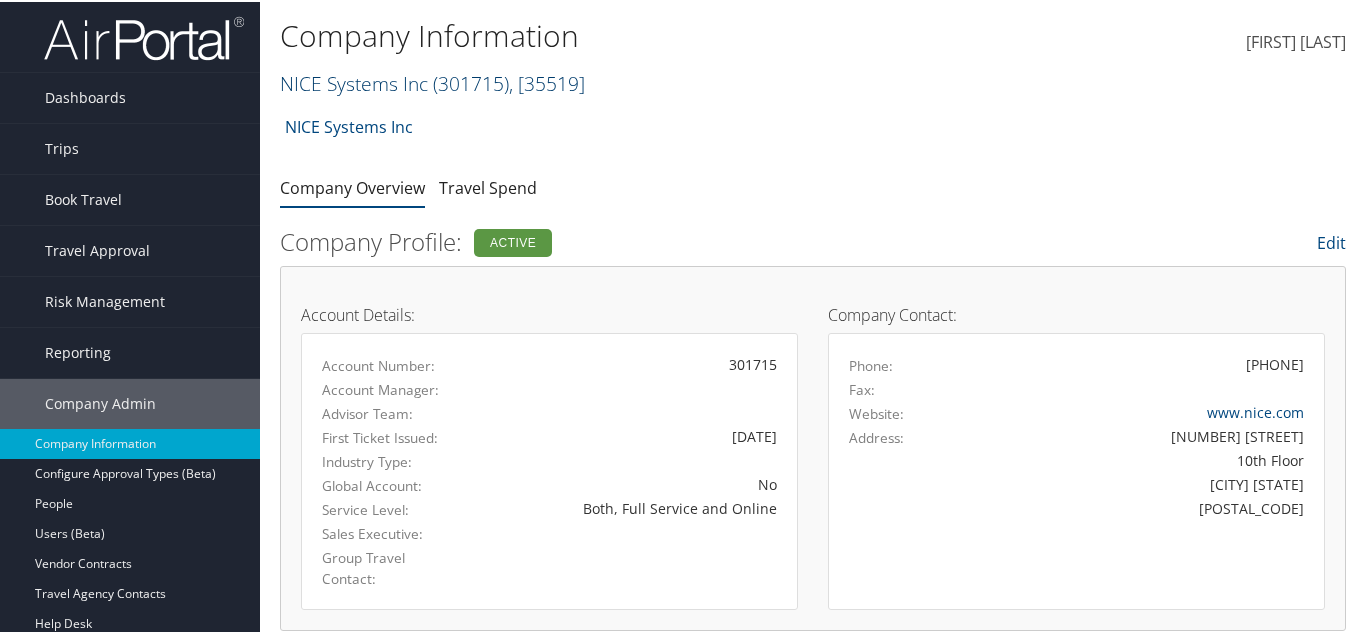 click on "( 301715 )" at bounding box center [471, 81] 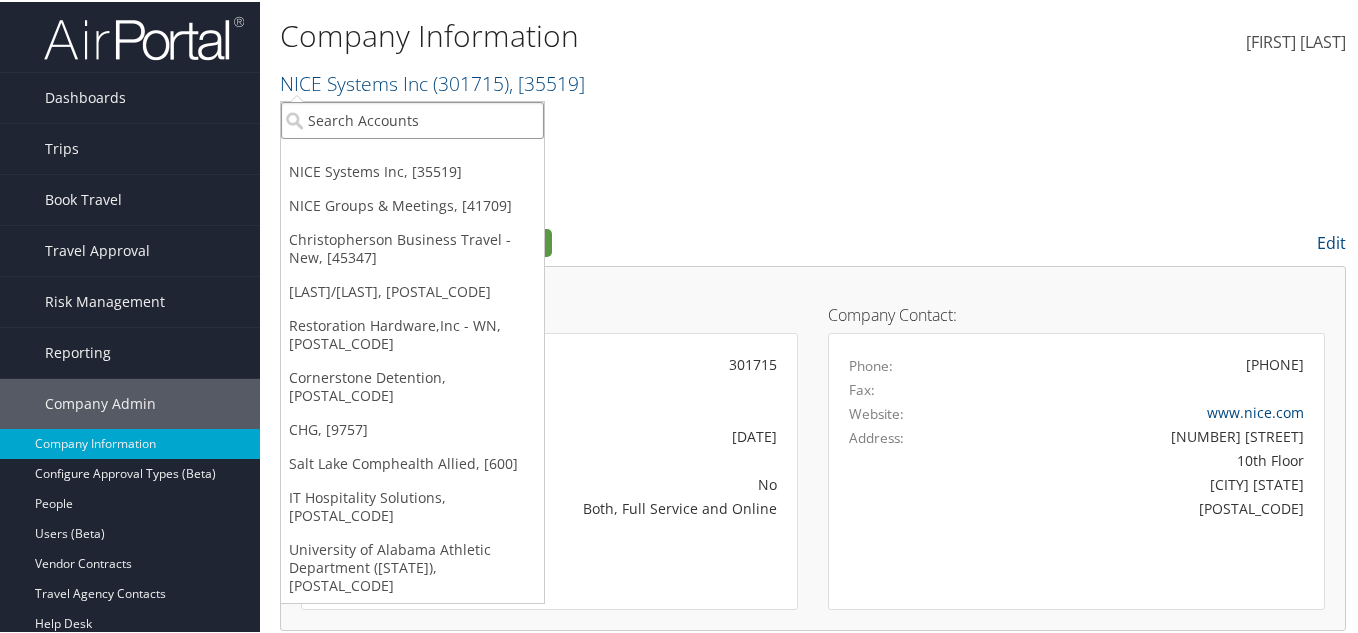click at bounding box center (412, 118) 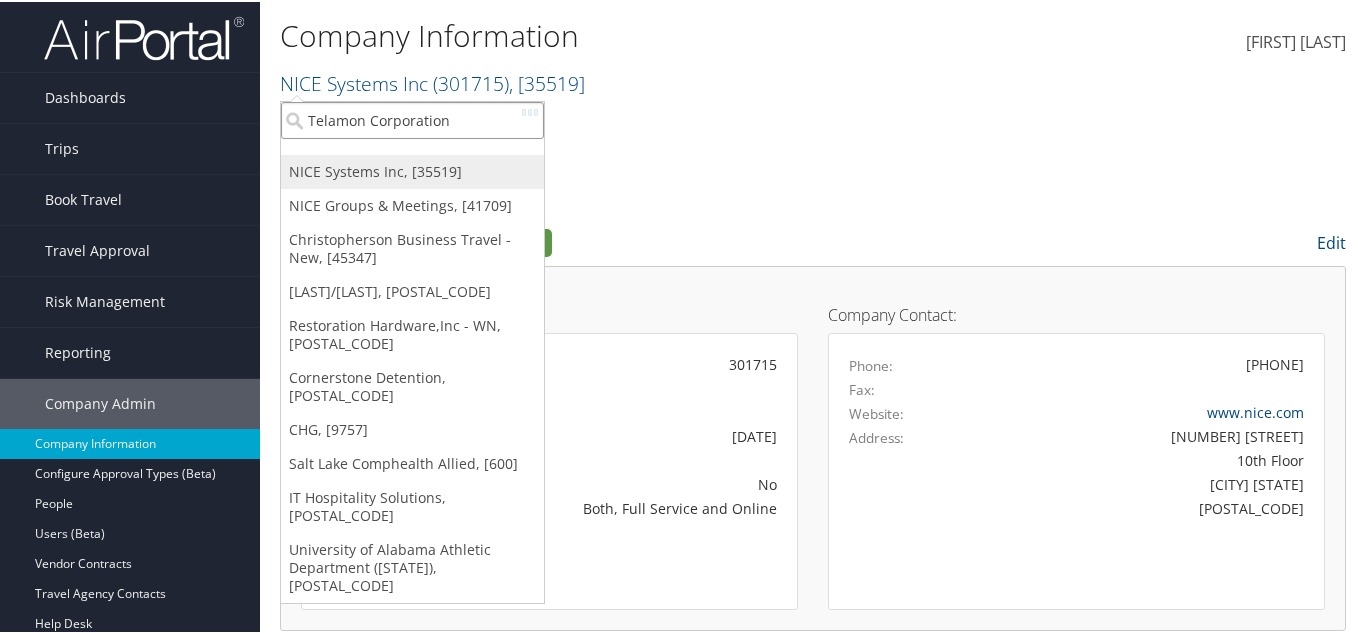 type on "Telamon Corporation" 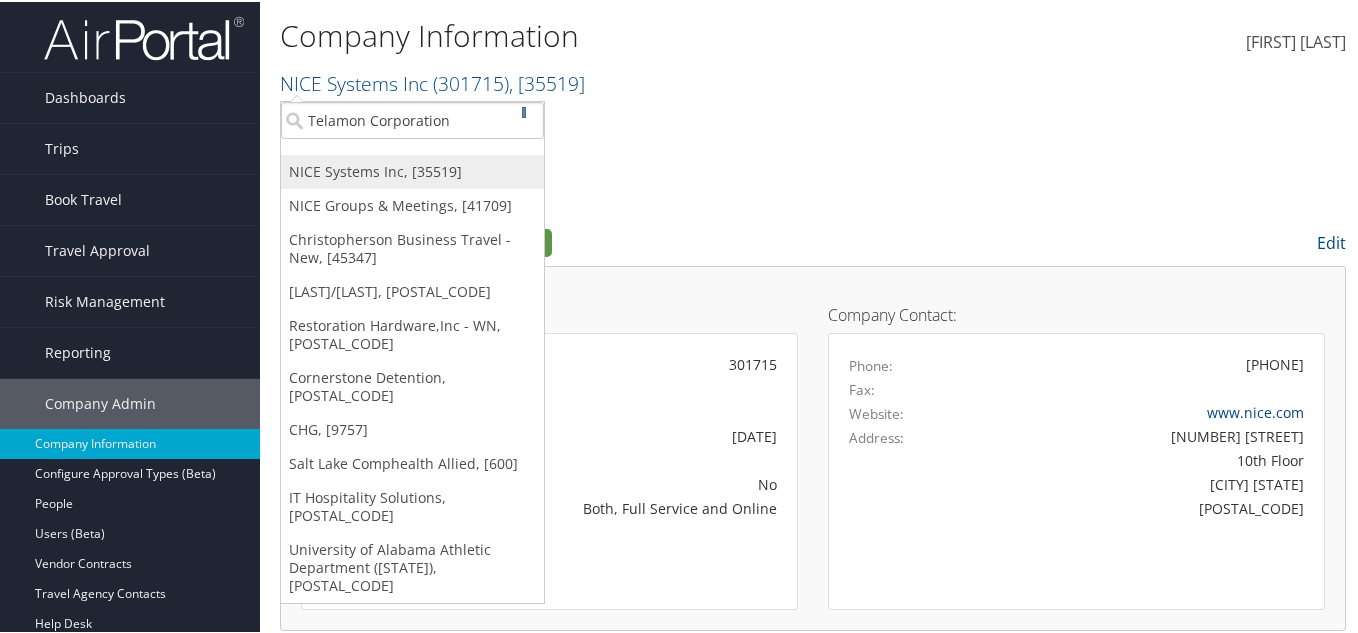click on "NICE Systems Inc, [35519]" at bounding box center [412, 170] 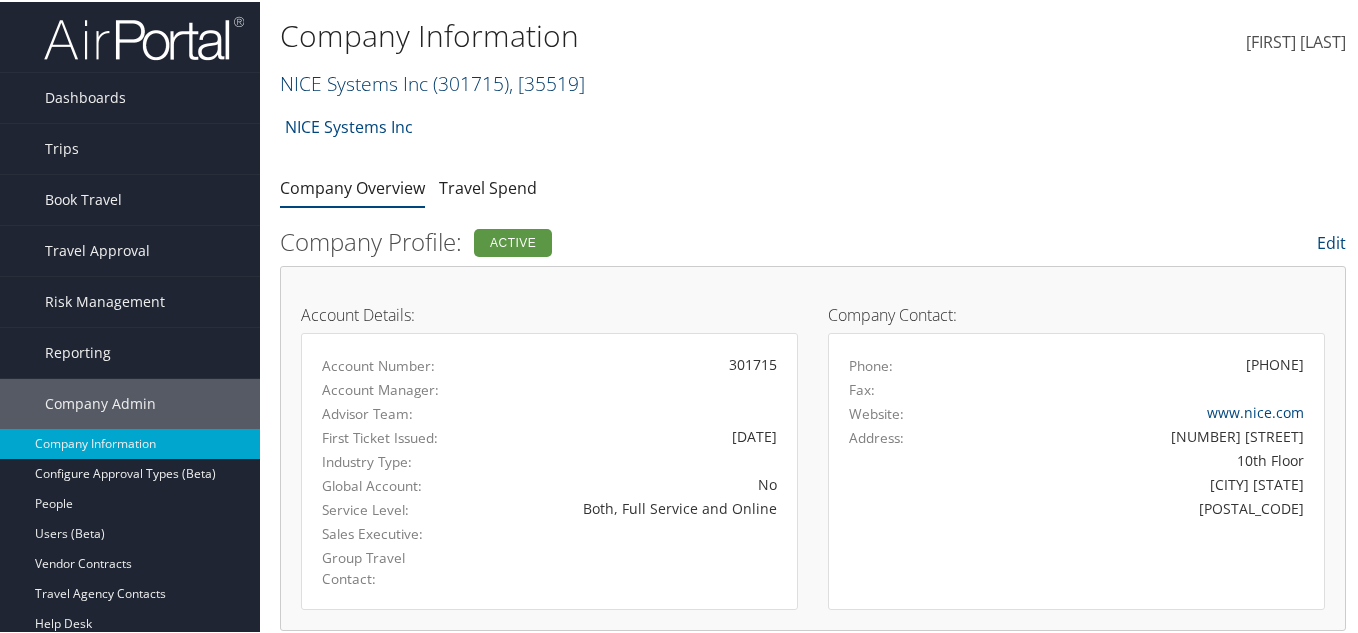 click on "NICE Systems Inc   ( 301715 )  , [ 35519 ]" at bounding box center [432, 81] 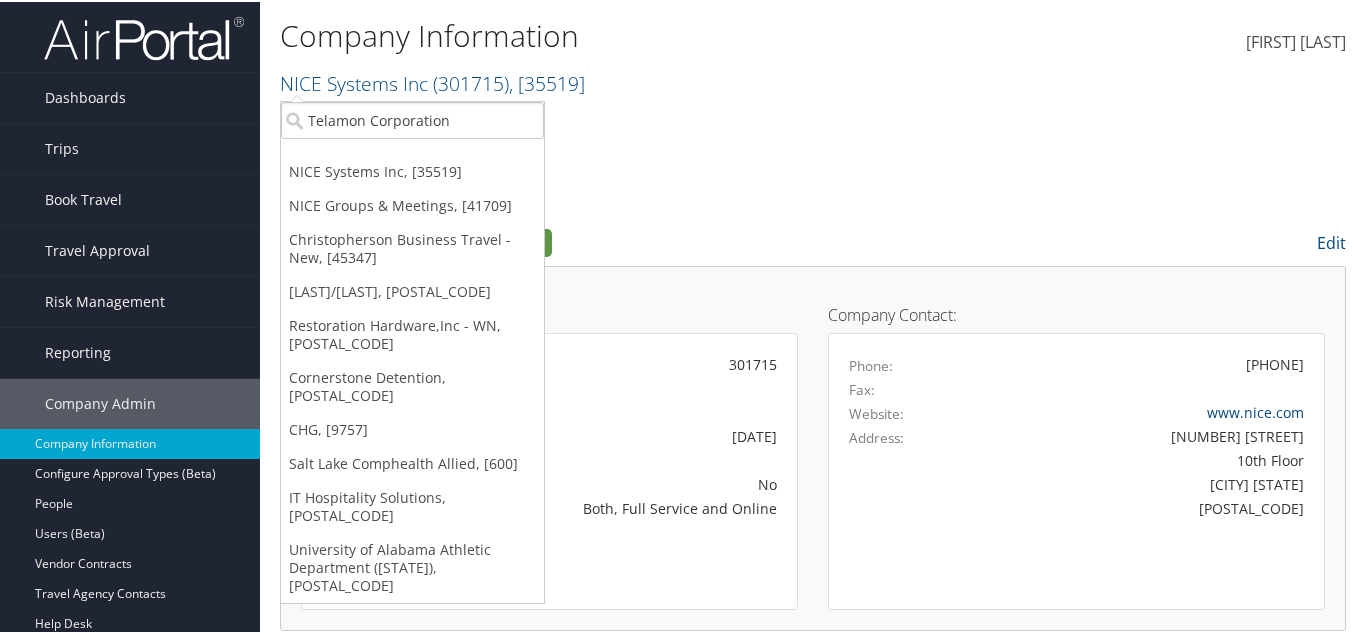 click on "Telamon Corporation
NICE Systems Inc, [35519]
NICE Groups & Meetings, [41709]
Christopherson Business Travel - New, [45347]
Sobera/Scott, [20105]
Restoration Hardware,Inc - WN, [3854]
Cornerstone Detention, [27181]
CHG, [9757]
Salt Lake Comphealth Allied, [600]
IT Hospitality Solutions, [4896]
University of Alabama Athletic Department (ALA), [15559]" at bounding box center [412, 350] 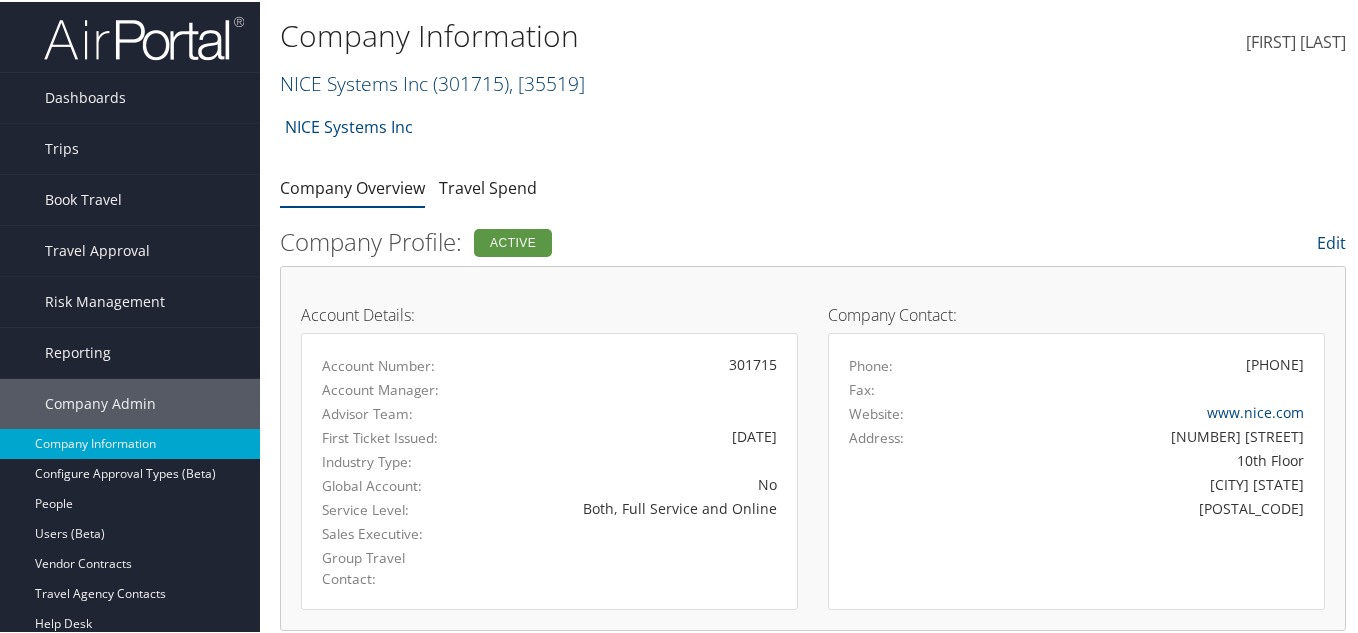 click on "NICE Systems Inc   ( 301715 )  , [ 35519 ]" at bounding box center [432, 81] 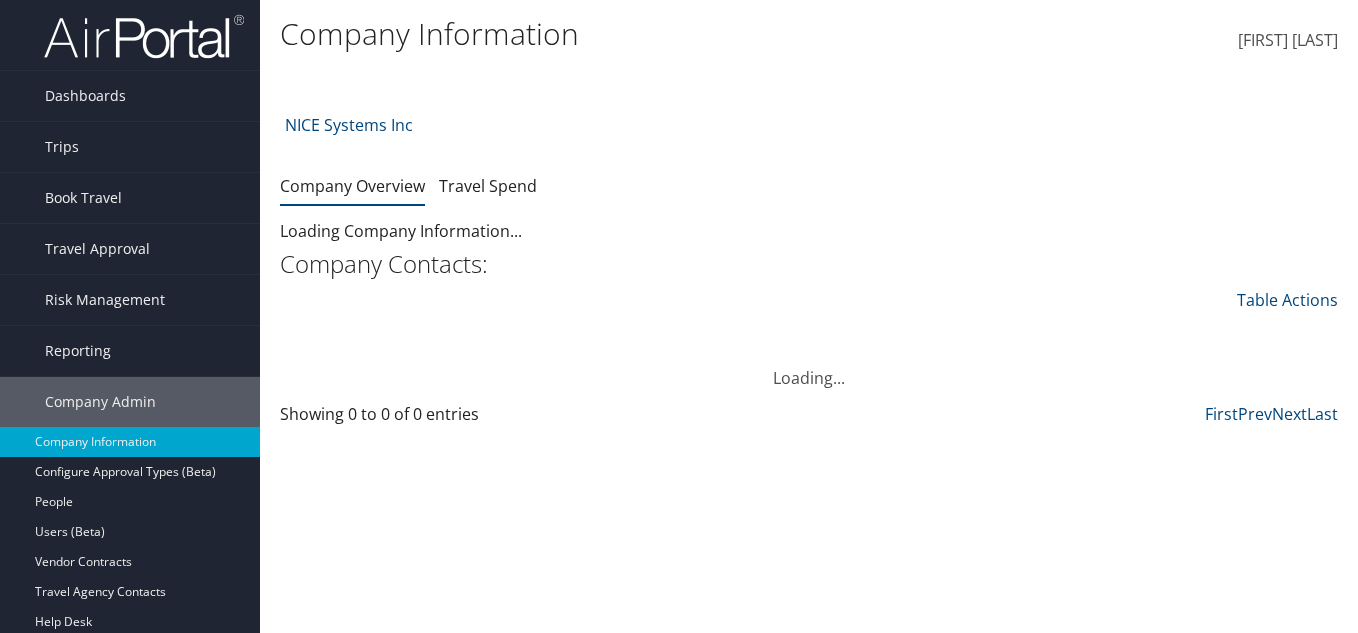 scroll, scrollTop: 0, scrollLeft: 0, axis: both 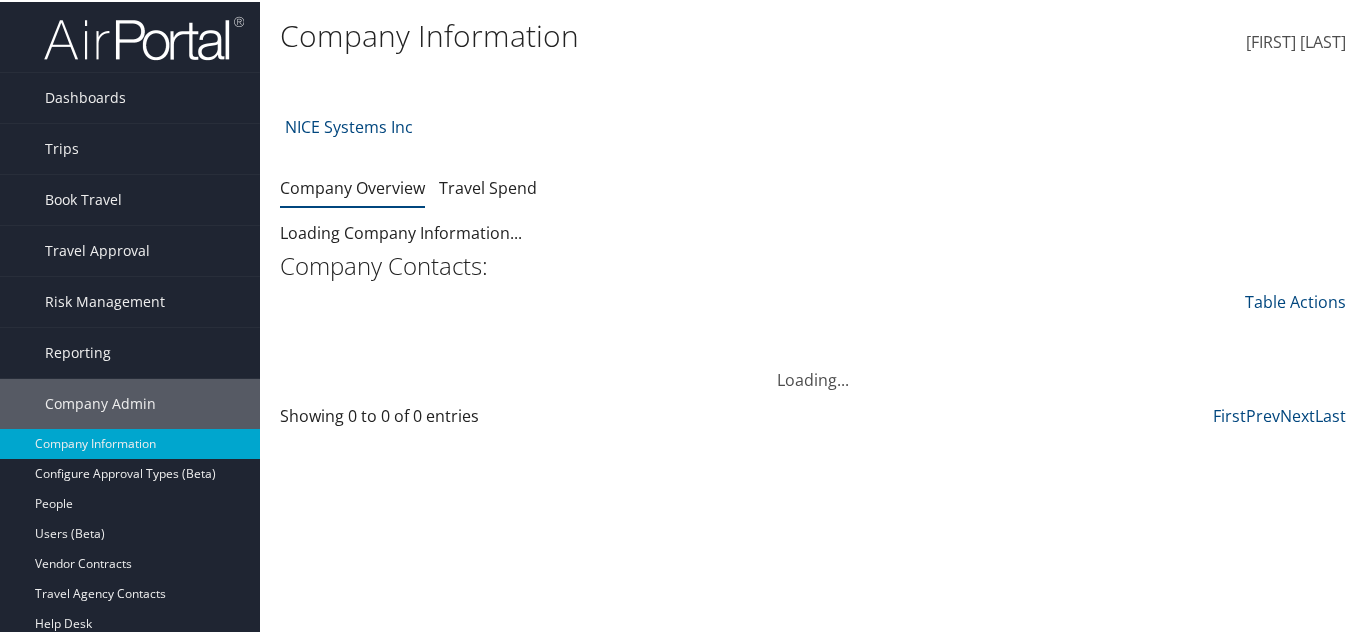 click at bounding box center (635, 80) 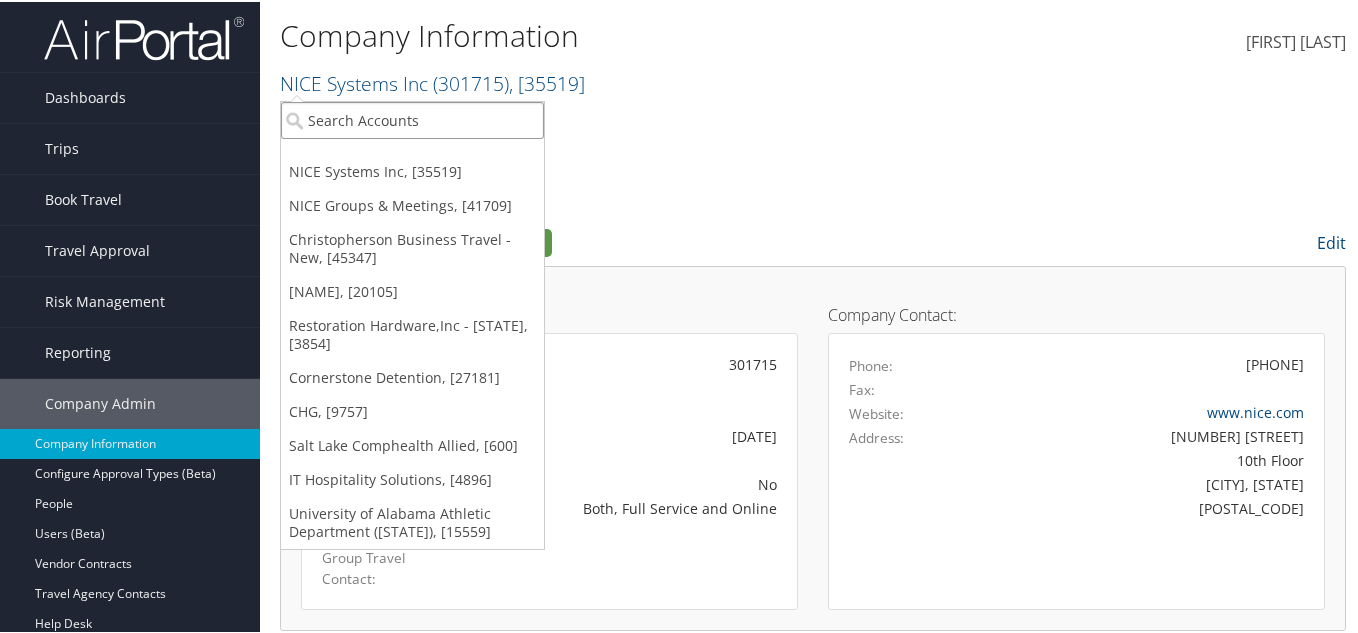 click at bounding box center (412, 118) 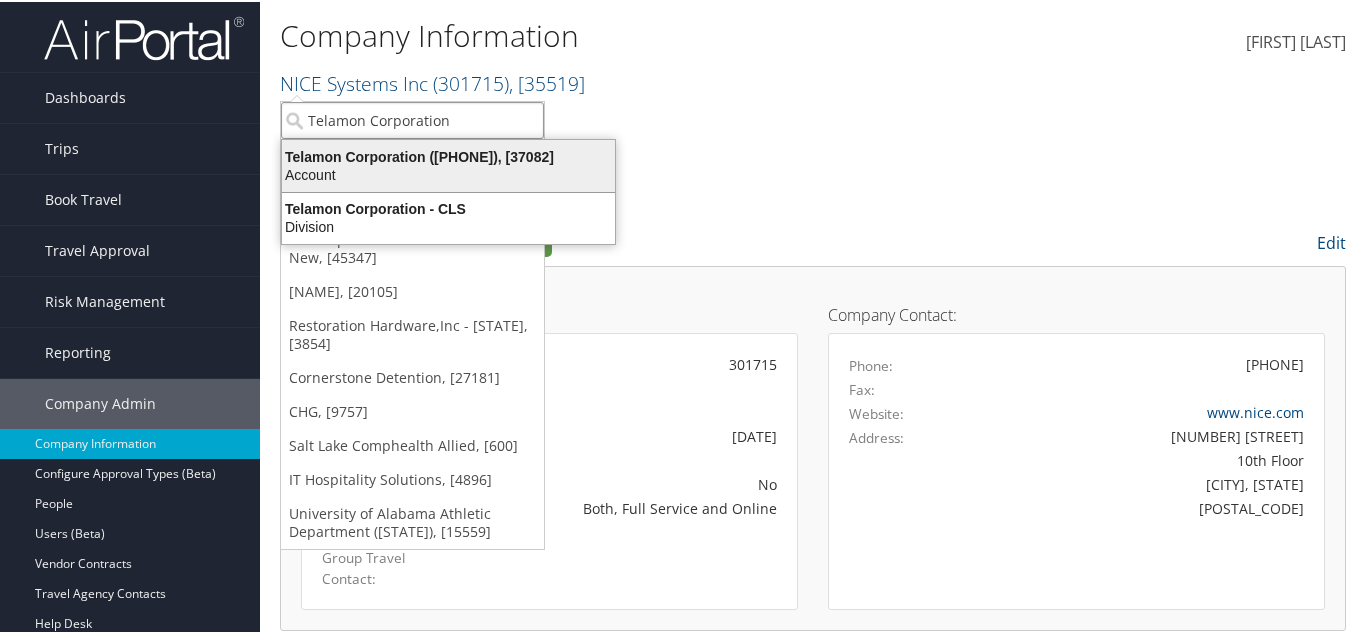 click on "Telamon Corporation (301304), [37082]" at bounding box center (448, 155) 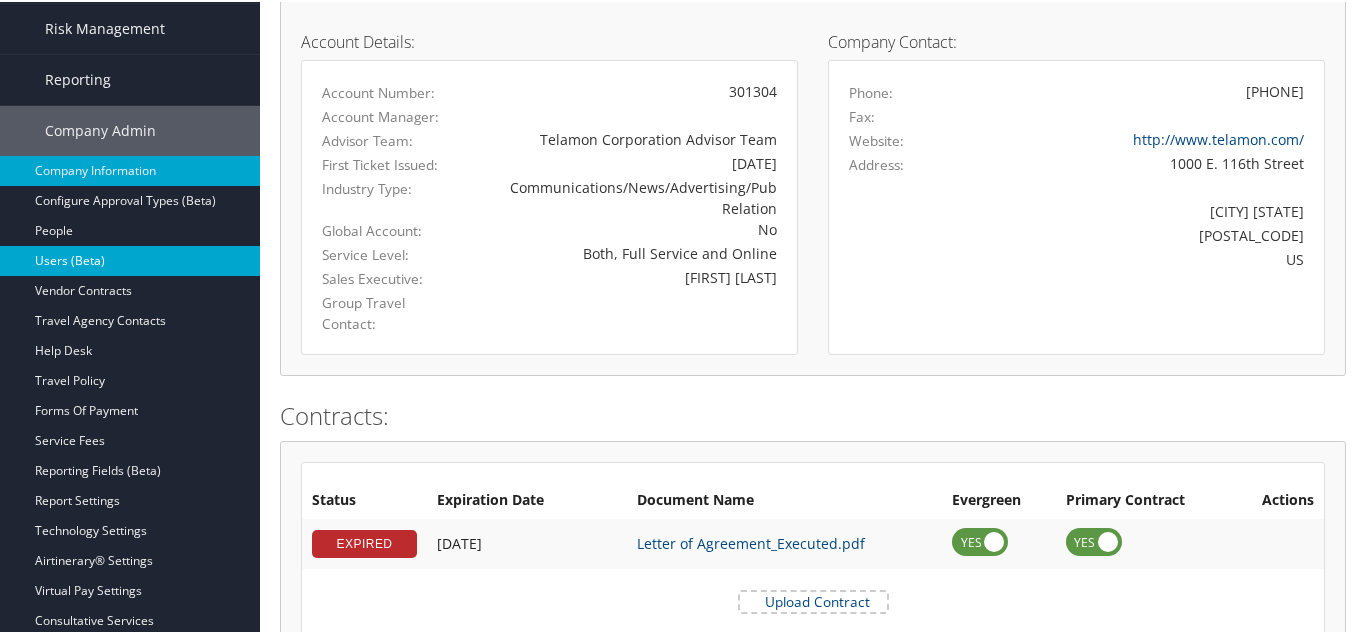 scroll, scrollTop: 300, scrollLeft: 0, axis: vertical 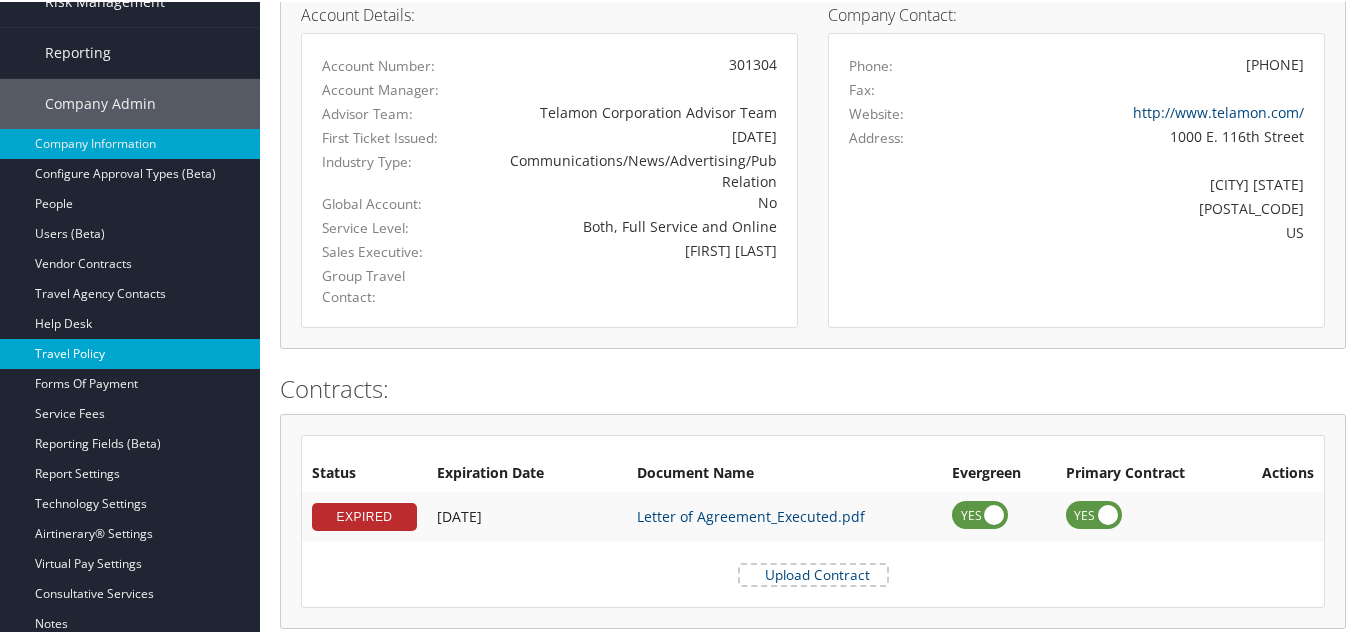 click on "Travel Policy" at bounding box center [130, 352] 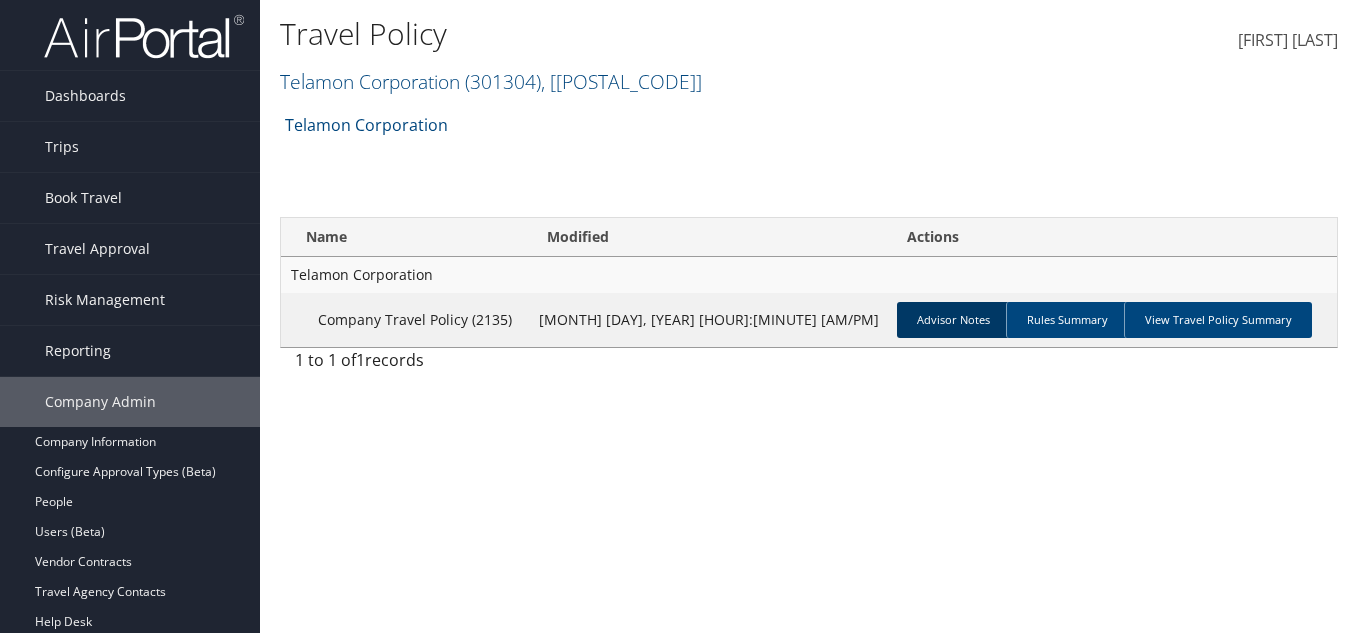 scroll, scrollTop: 0, scrollLeft: 0, axis: both 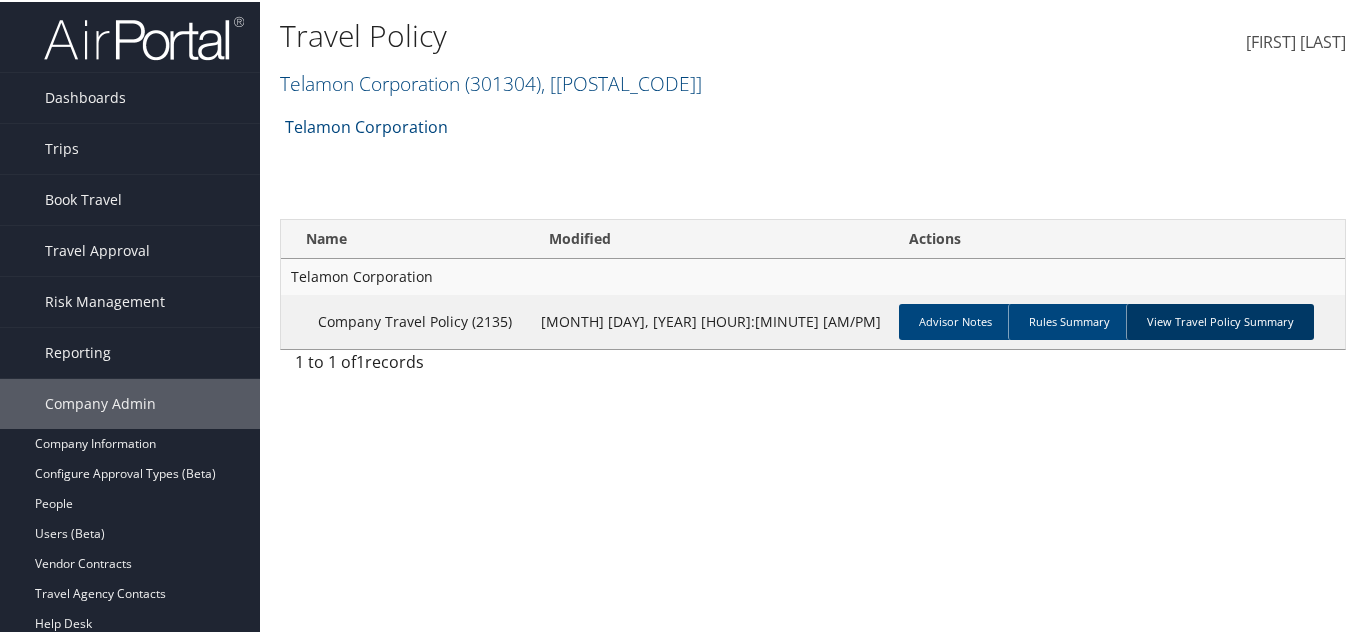 click on "View Travel Policy Summary" at bounding box center [1220, 320] 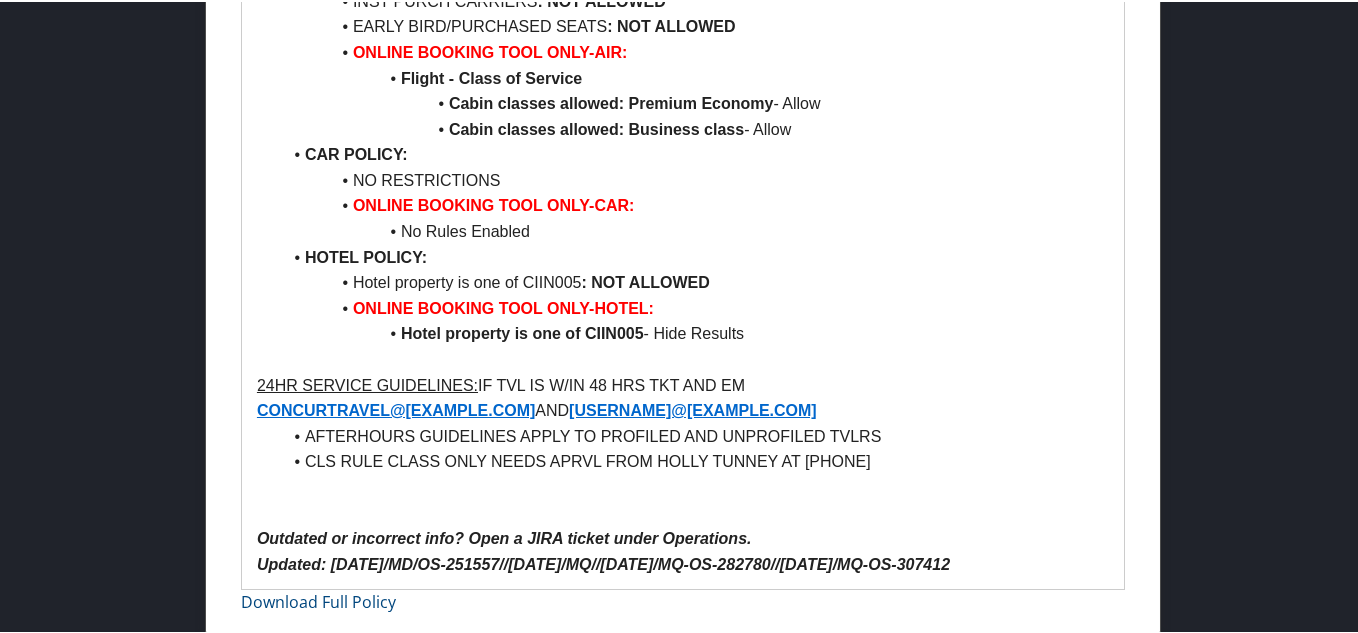 scroll, scrollTop: 3811, scrollLeft: 0, axis: vertical 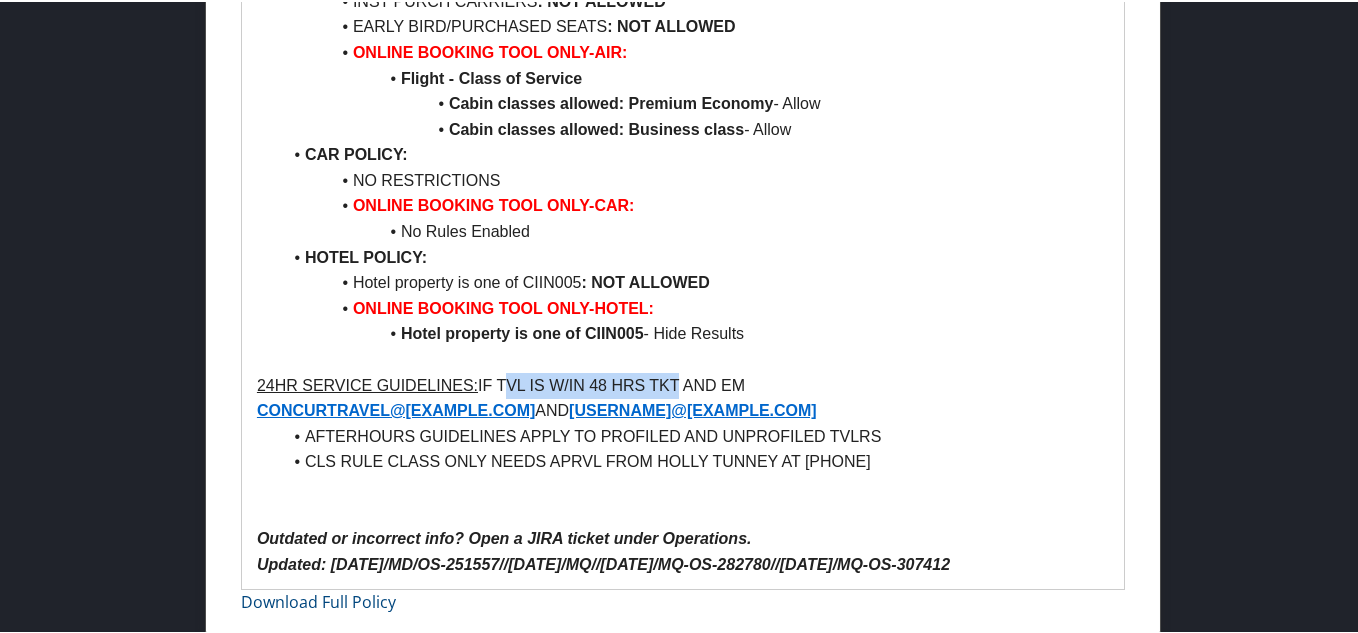 drag, startPoint x: 506, startPoint y: 378, endPoint x: 677, endPoint y: 374, distance: 171.04678 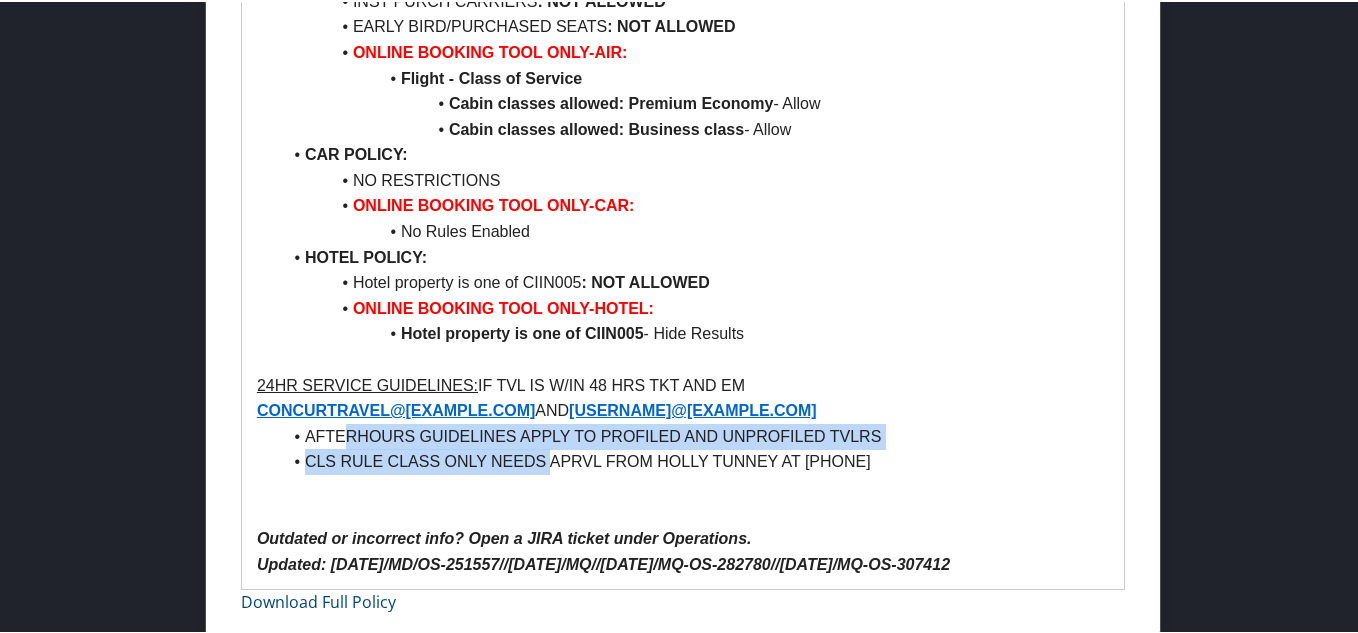 drag, startPoint x: 522, startPoint y: 446, endPoint x: 551, endPoint y: 447, distance: 29.017237 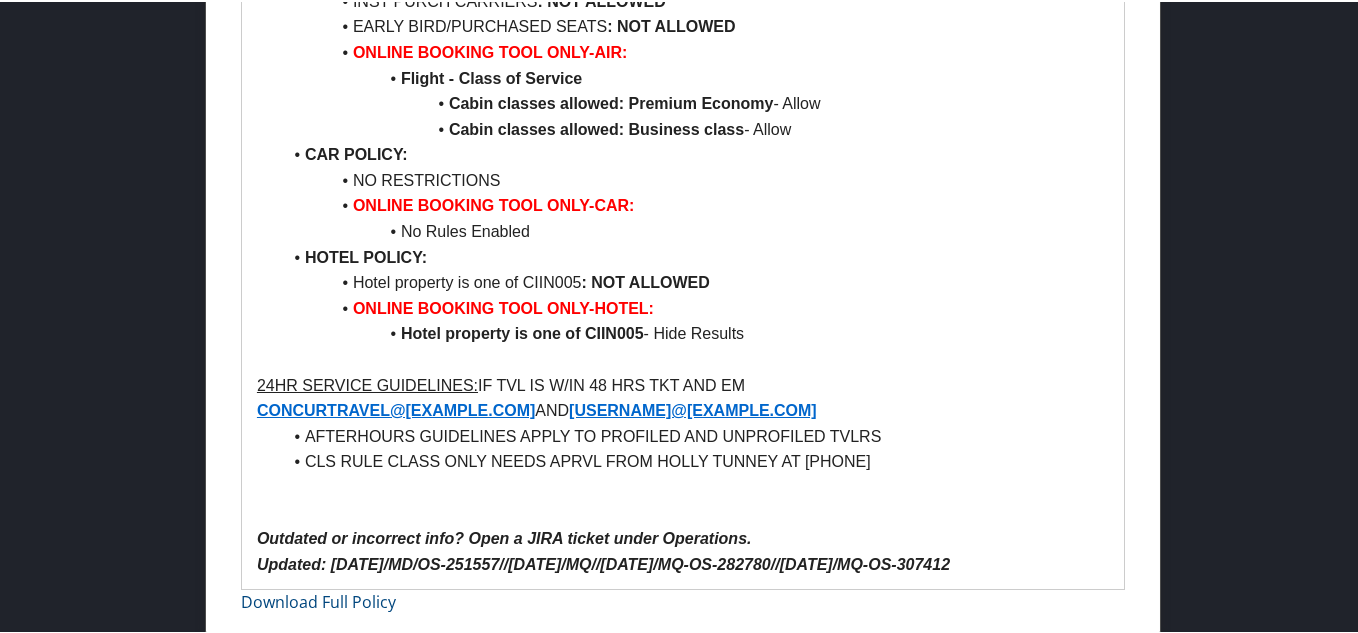 click at bounding box center (683, 486) 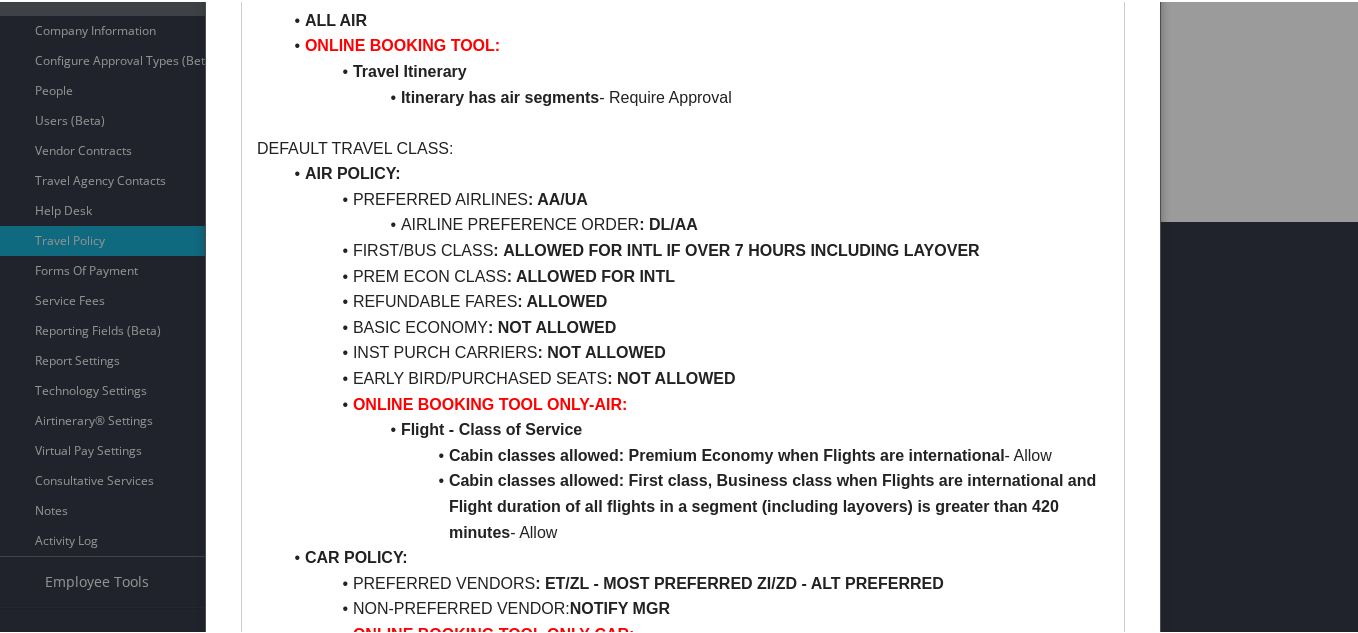 scroll, scrollTop: 311, scrollLeft: 0, axis: vertical 